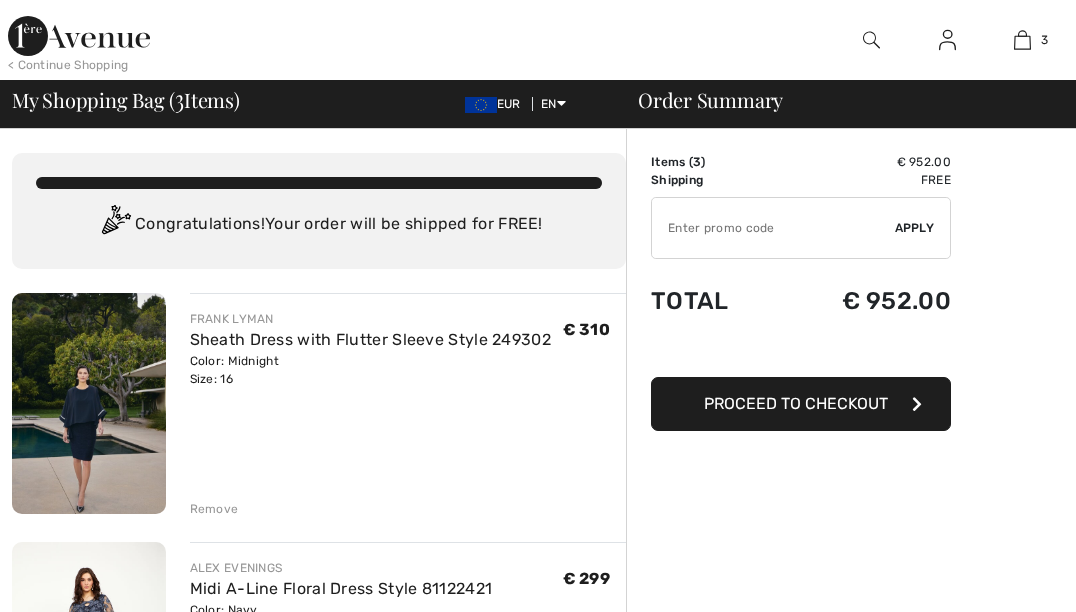 scroll, scrollTop: 0, scrollLeft: 0, axis: both 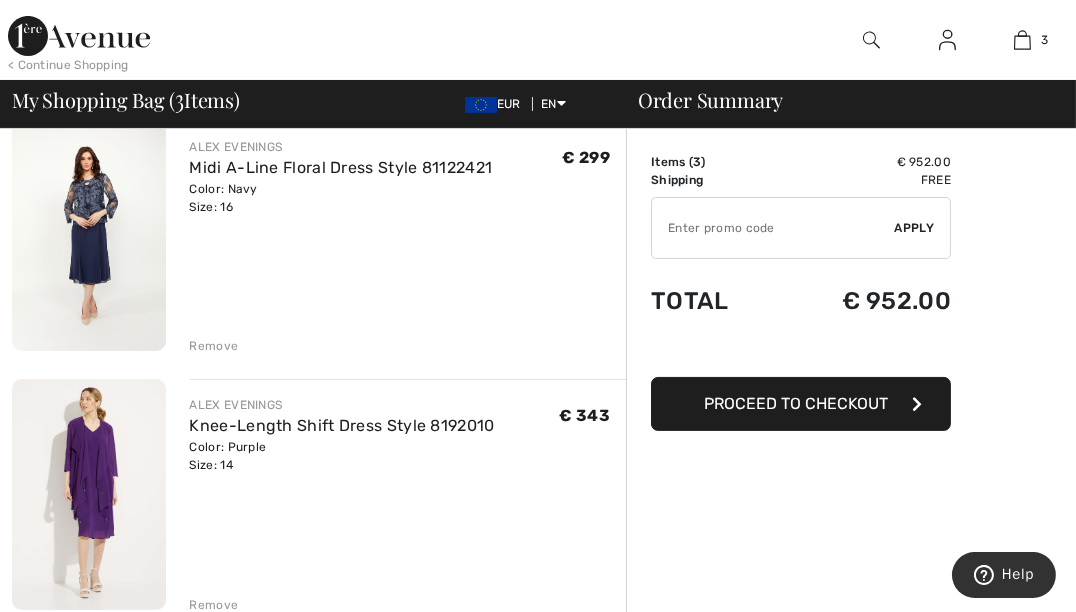 click on "Remove" at bounding box center [214, 346] 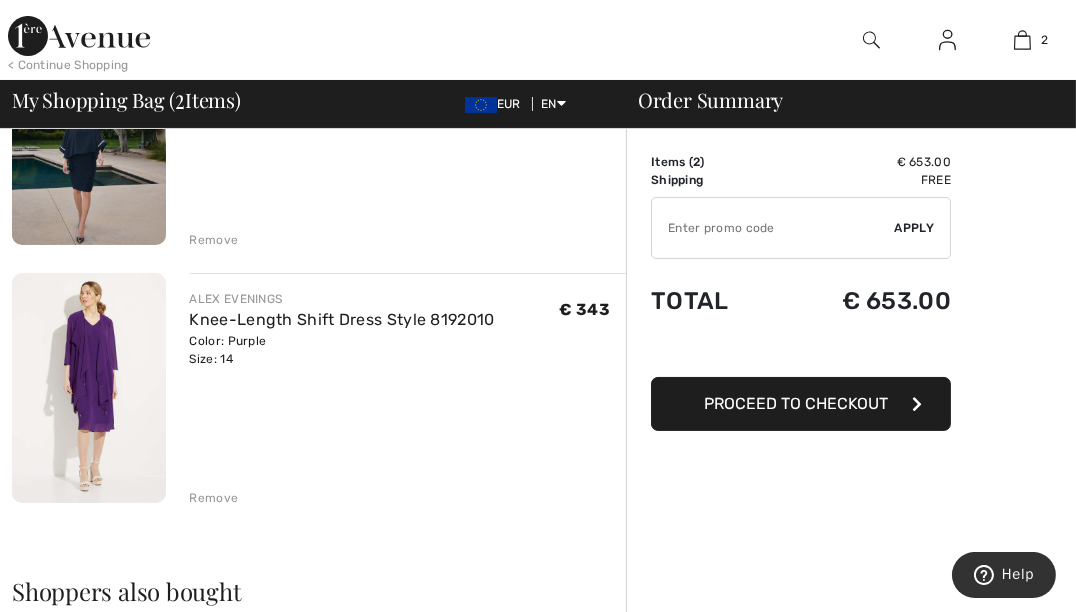 scroll, scrollTop: 316, scrollLeft: 0, axis: vertical 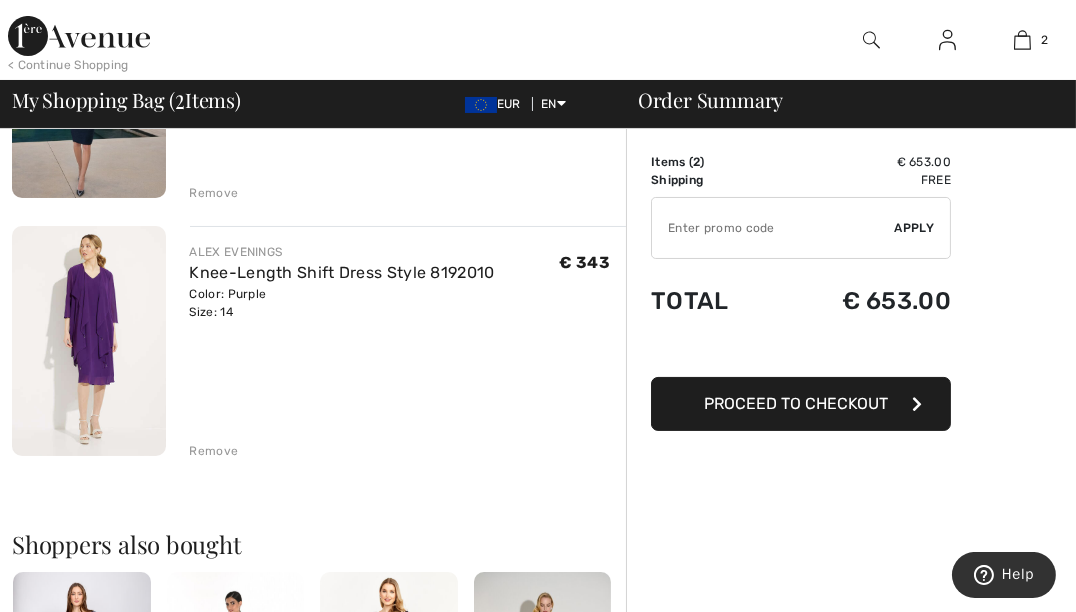 click at bounding box center (89, 341) 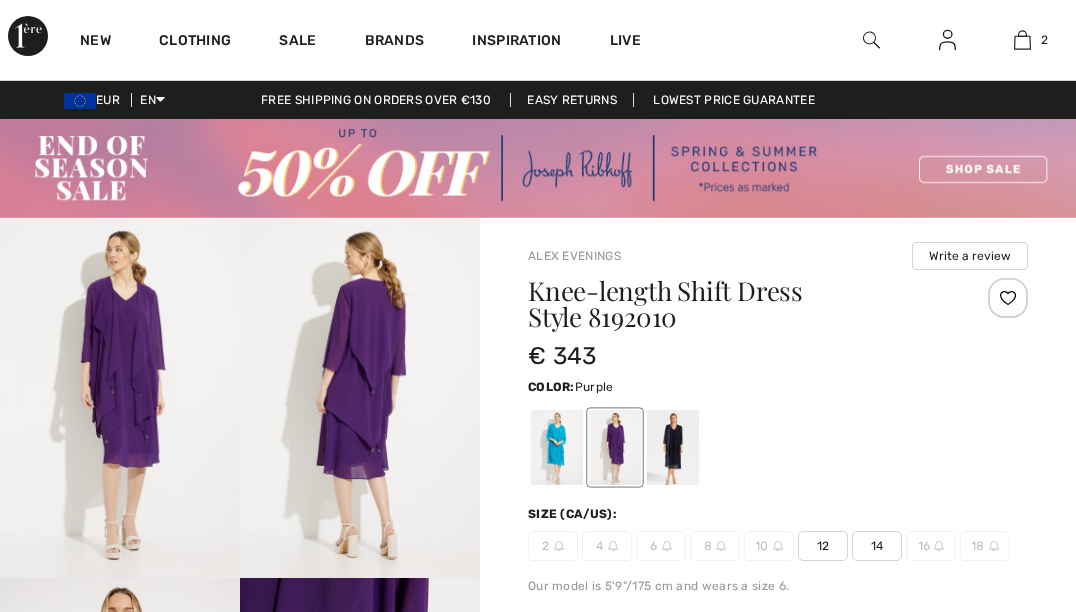 scroll, scrollTop: 0, scrollLeft: 0, axis: both 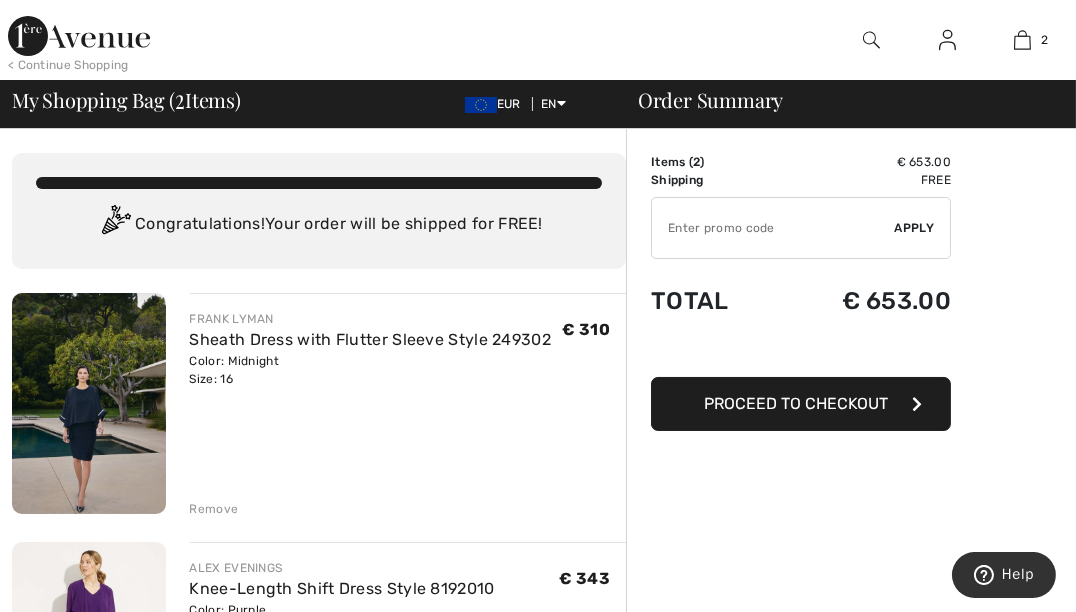 click at bounding box center (89, 403) 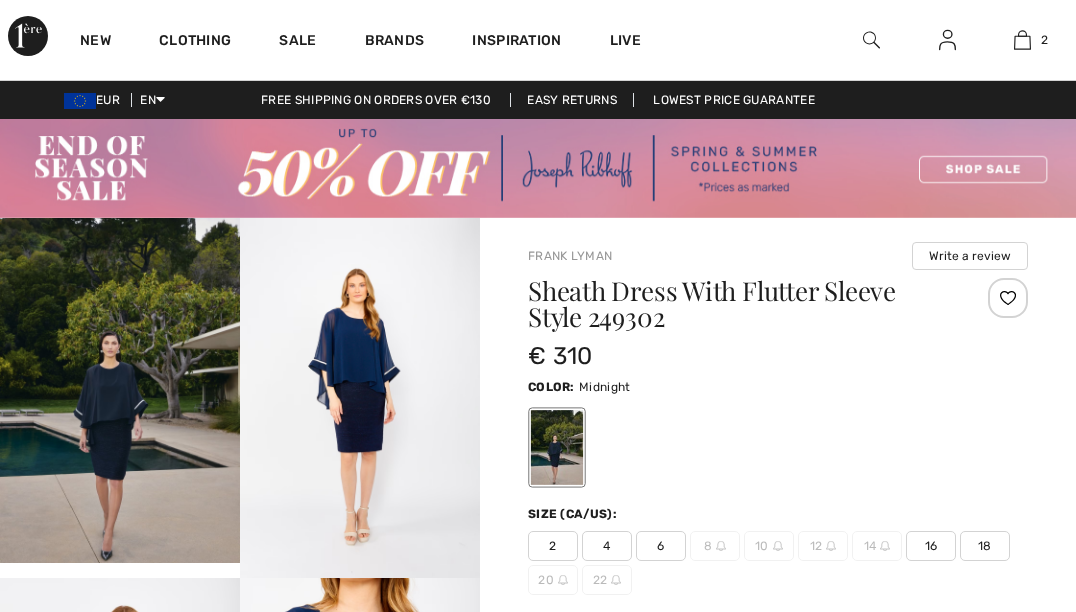 scroll, scrollTop: 0, scrollLeft: 0, axis: both 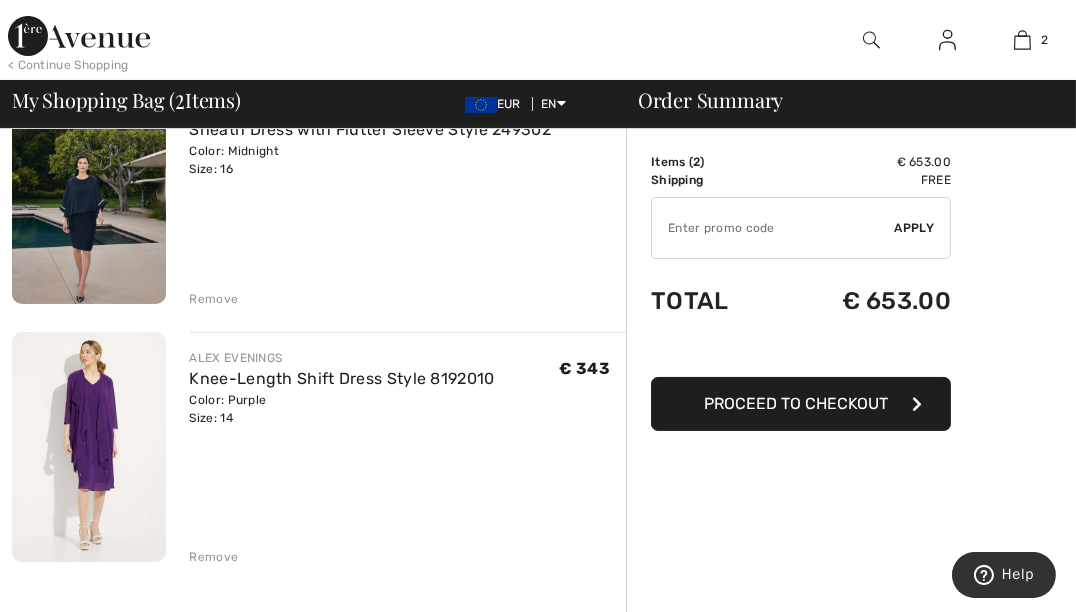 click on "Remove" at bounding box center (214, 557) 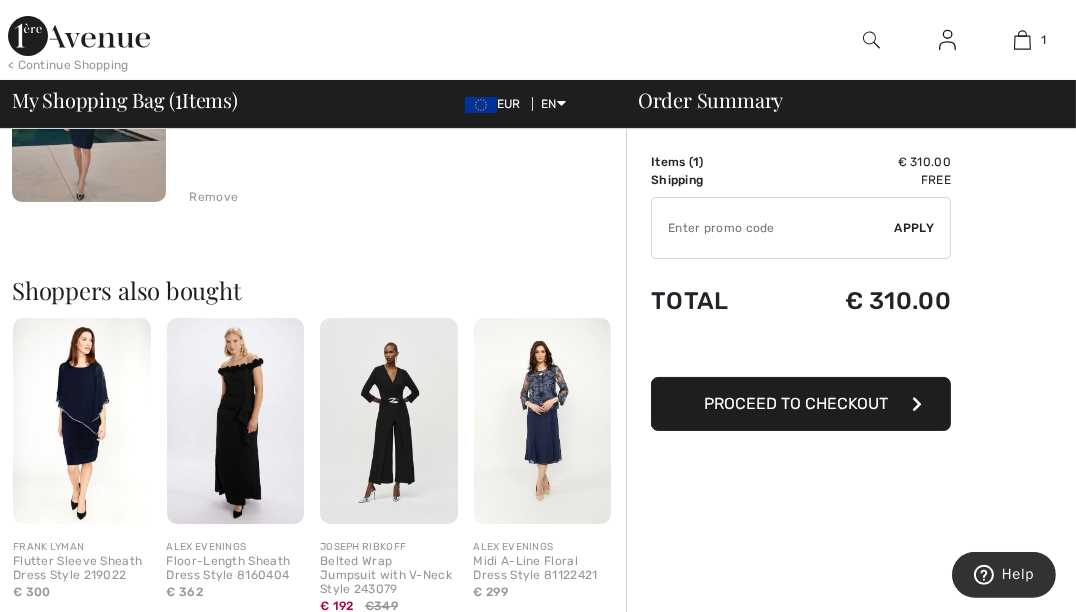 scroll, scrollTop: 421, scrollLeft: 0, axis: vertical 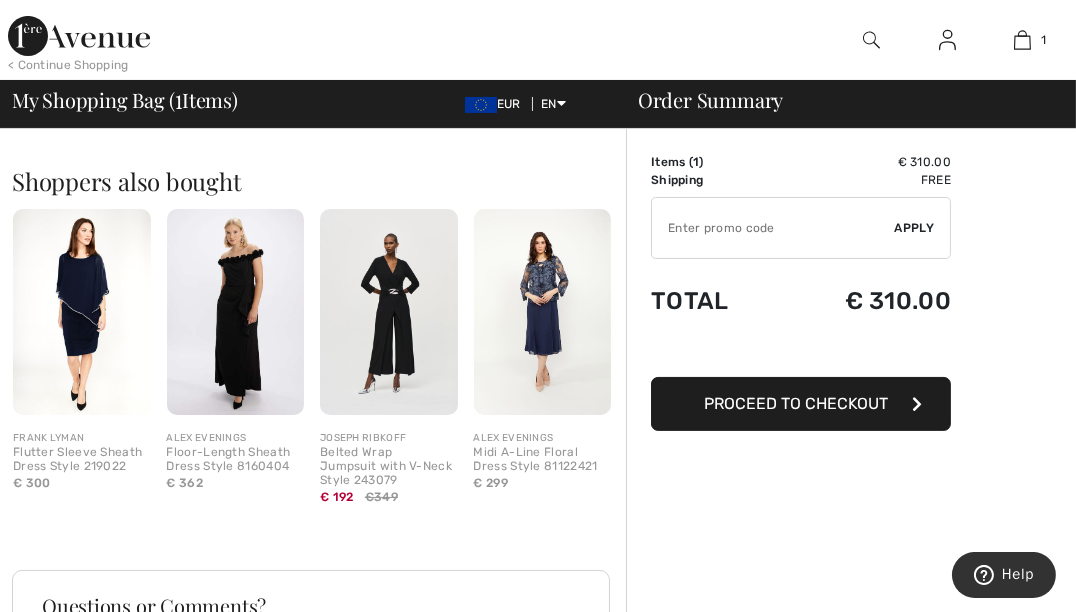 click at bounding box center (82, 312) 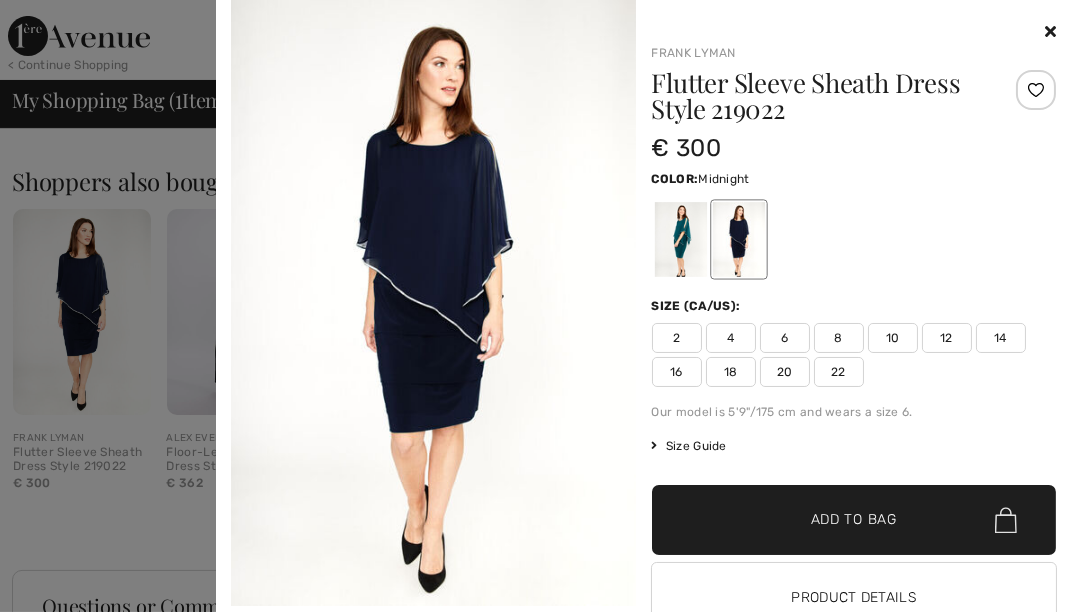 click at bounding box center (433, 303) 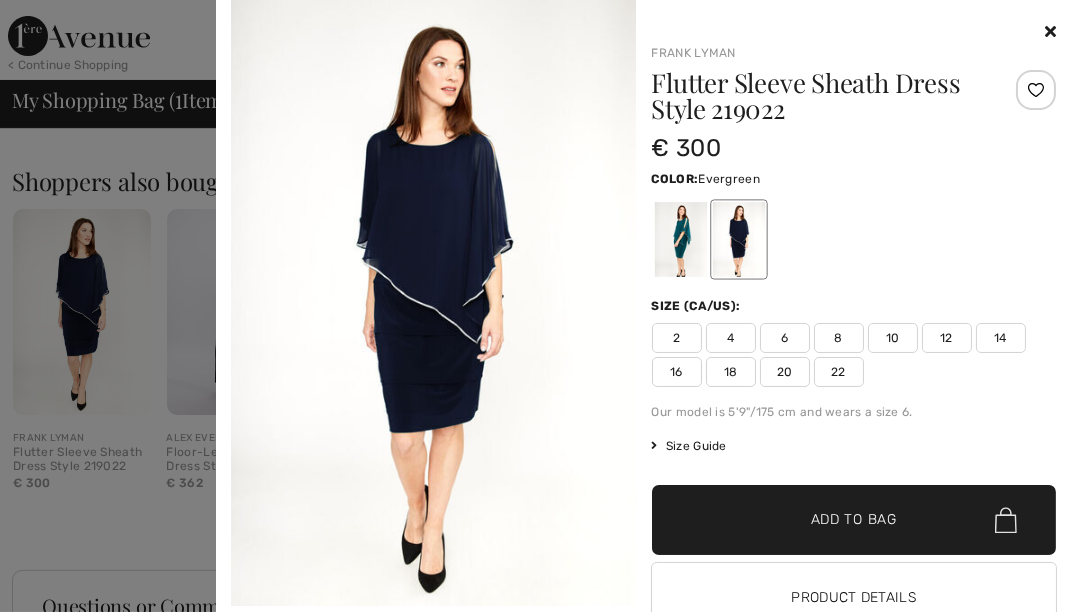 click at bounding box center [680, 239] 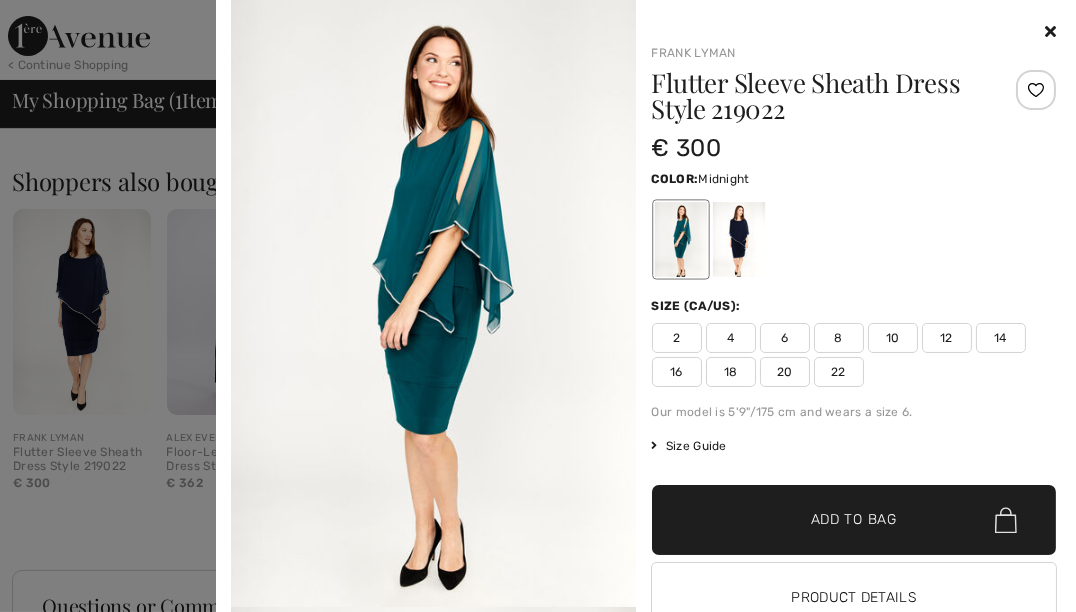 click at bounding box center [738, 239] 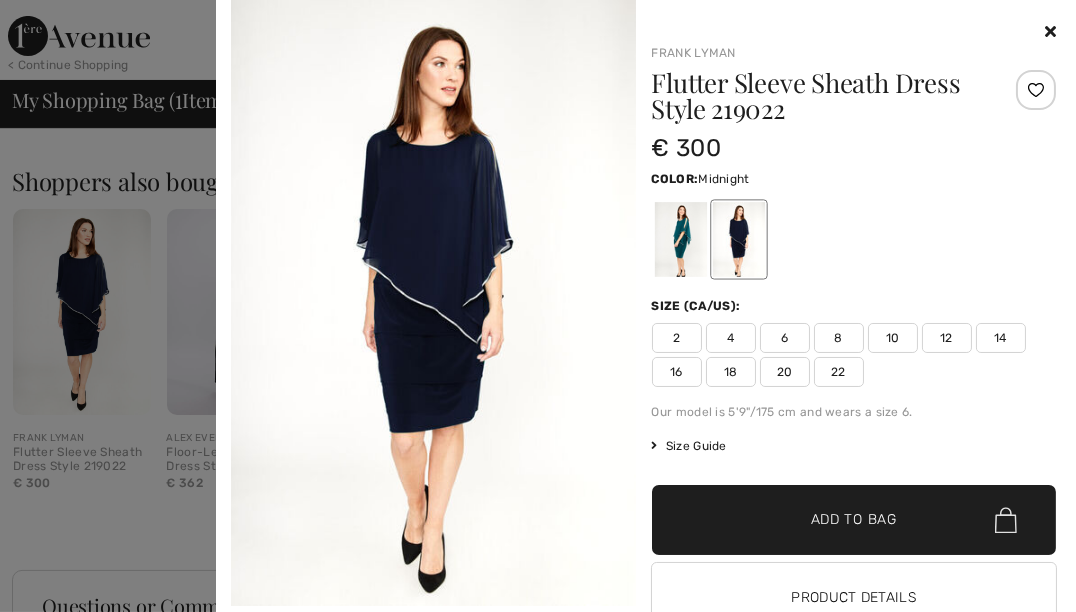 click at bounding box center [433, 303] 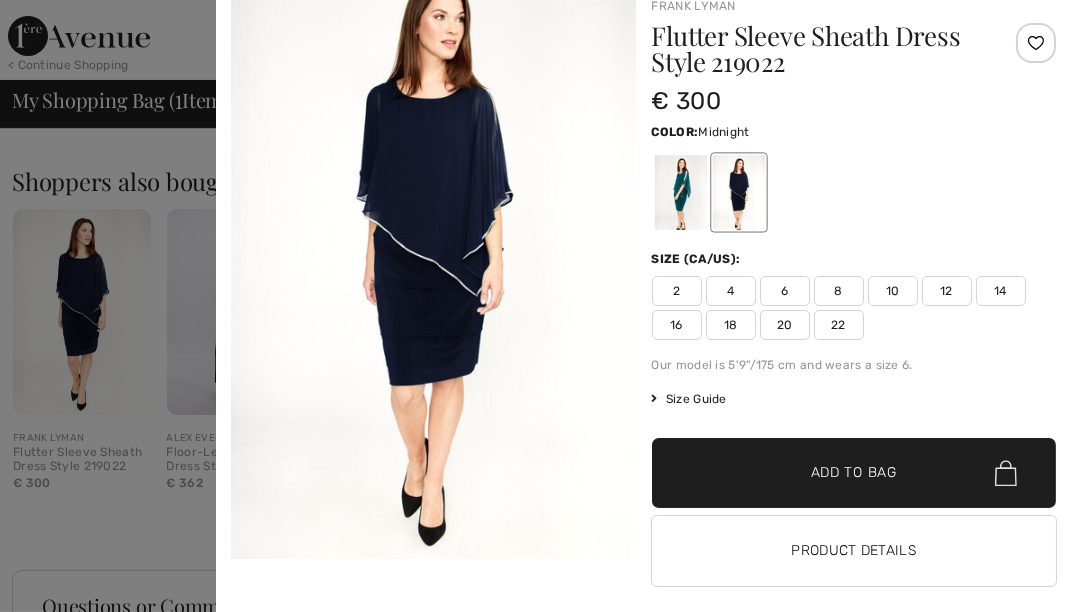scroll, scrollTop: 66, scrollLeft: 0, axis: vertical 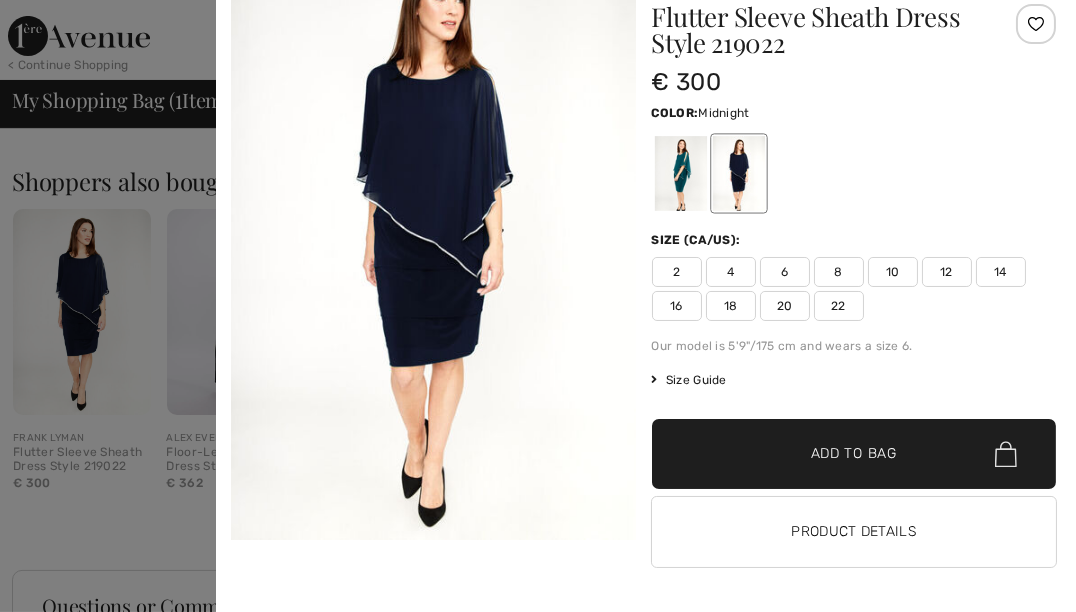 click at bounding box center (433, 237) 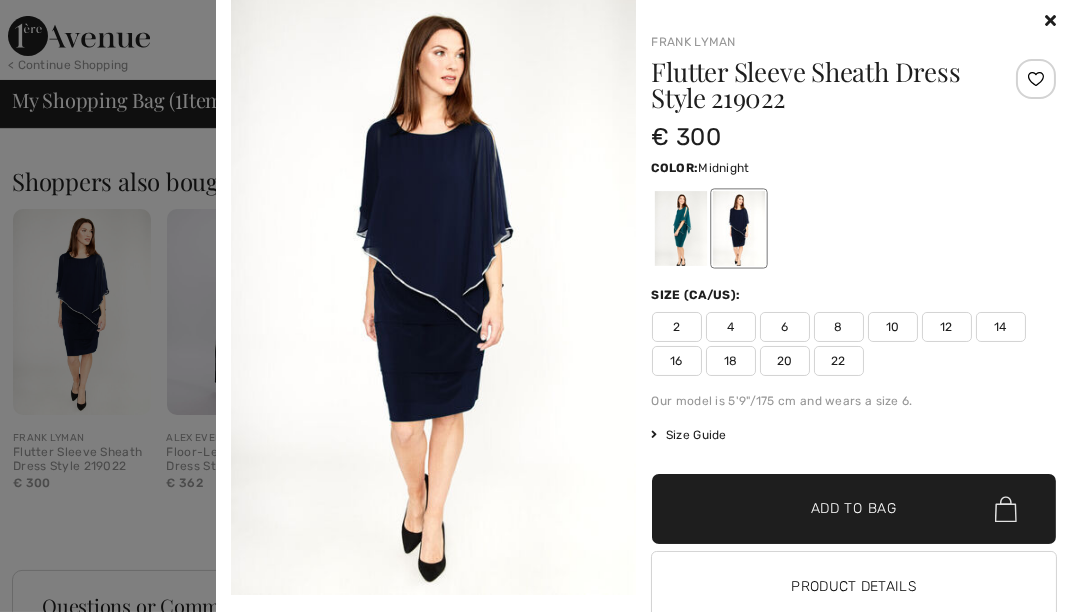 scroll, scrollTop: 0, scrollLeft: 0, axis: both 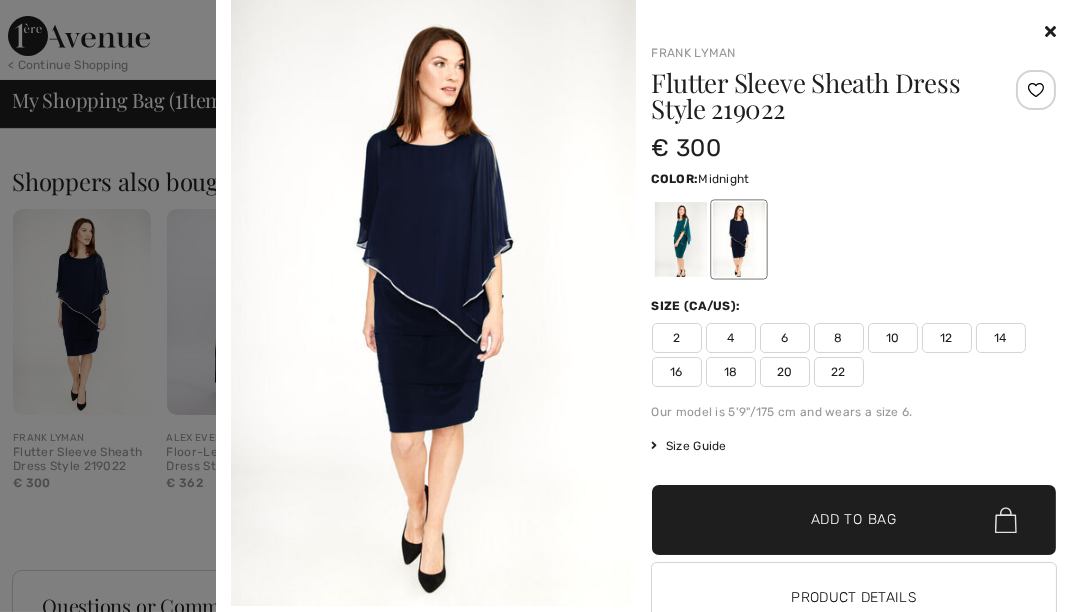 click at bounding box center [1050, 31] 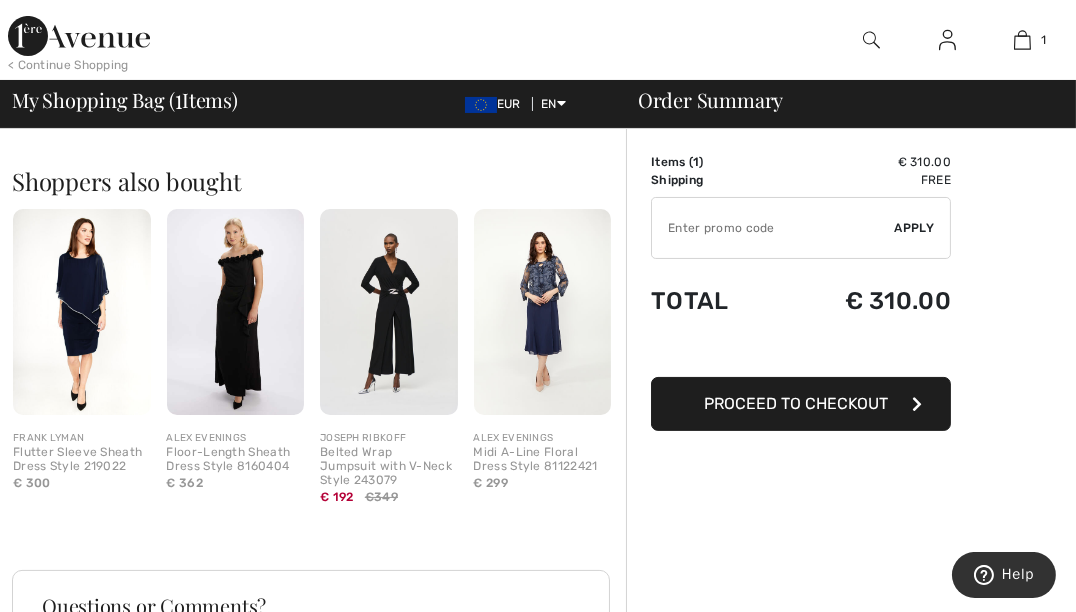 click at bounding box center (82, 312) 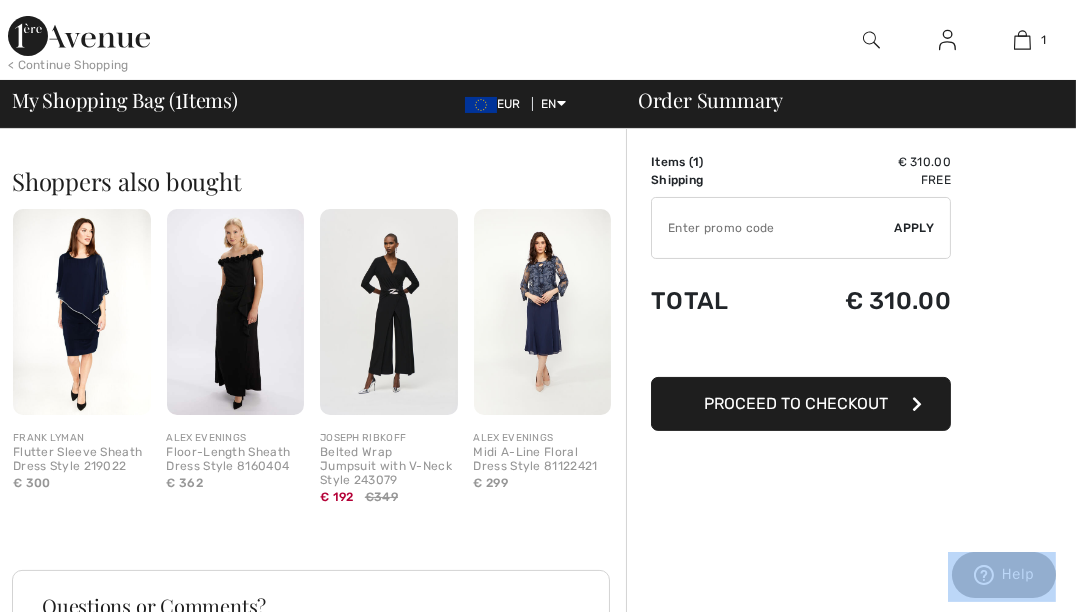 click at bounding box center [538, 306] 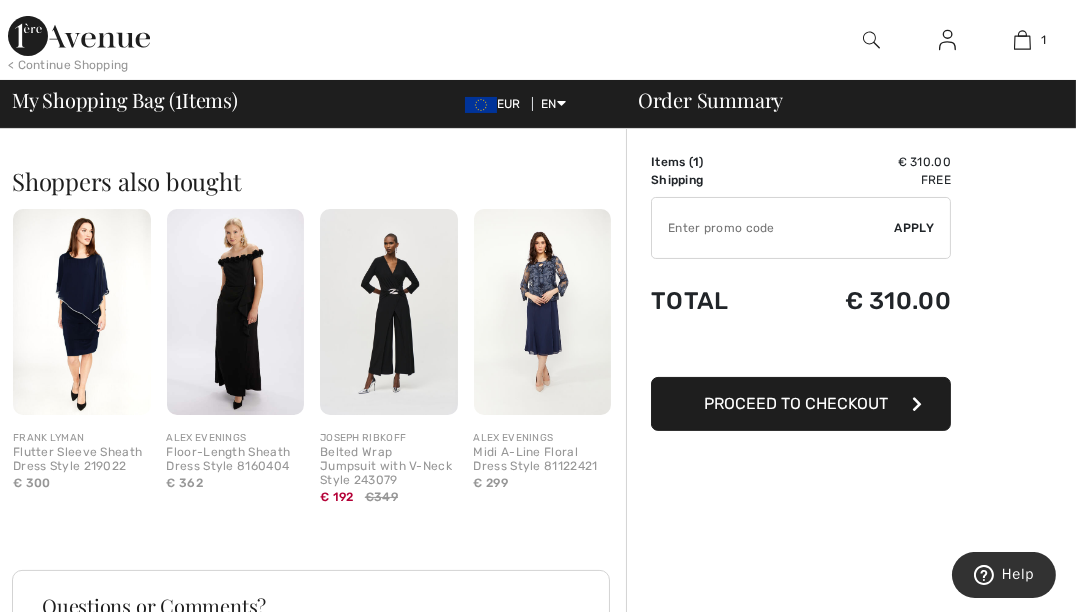 click on "Flutter Sleeve Sheath Dress Style 219022" at bounding box center [82, 460] 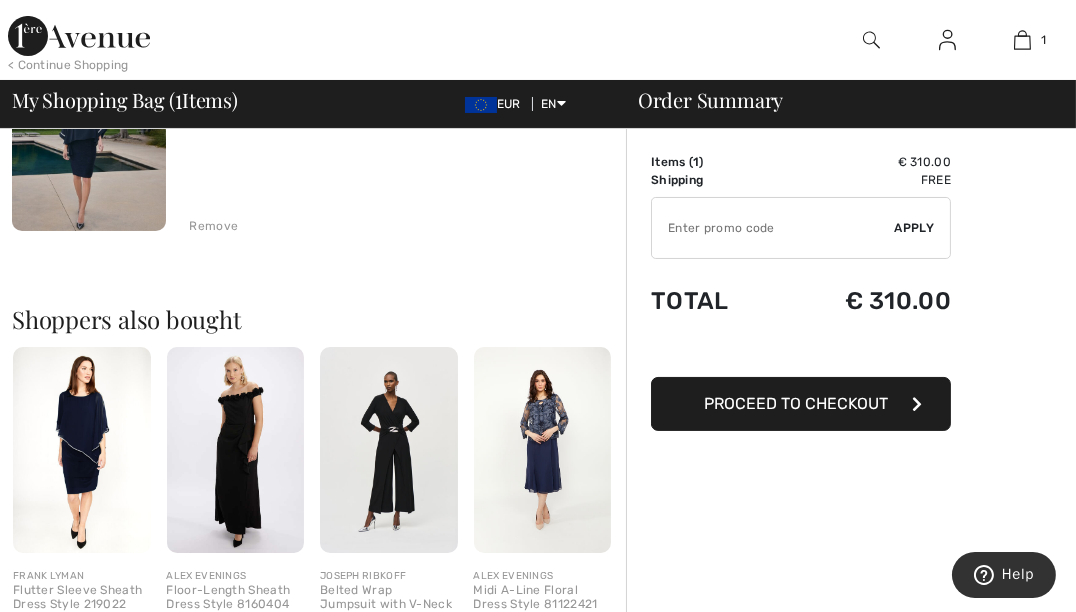 scroll, scrollTop: 210, scrollLeft: 0, axis: vertical 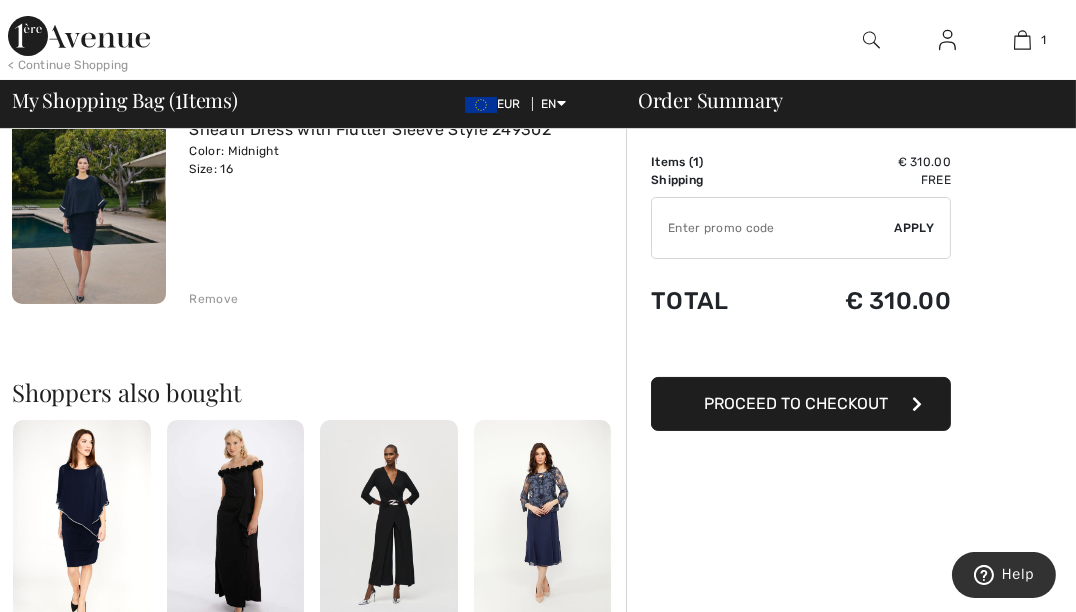 click at bounding box center [82, 523] 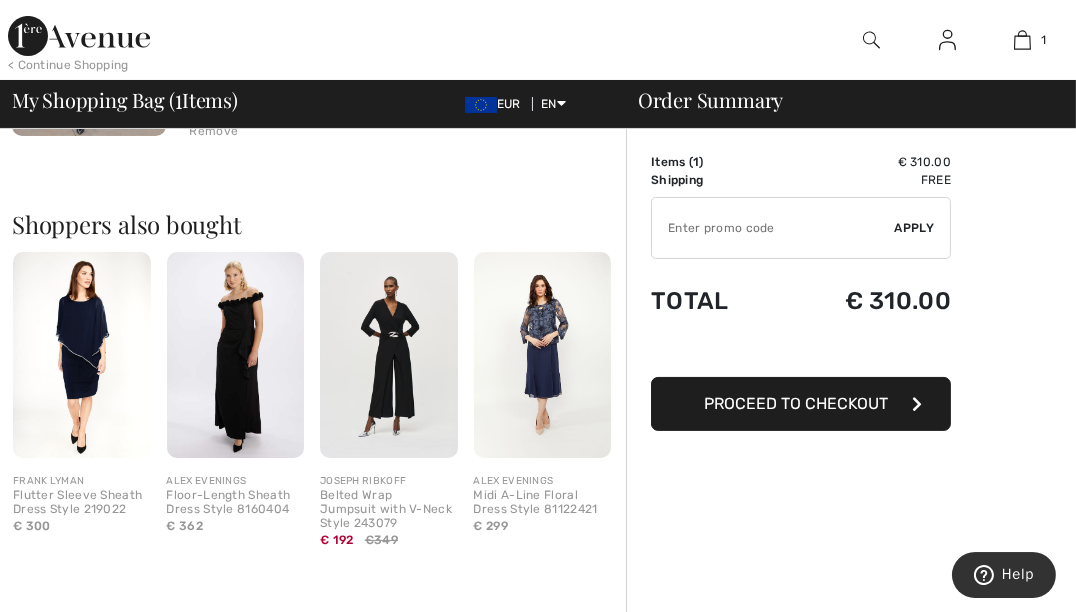 scroll, scrollTop: 421, scrollLeft: 0, axis: vertical 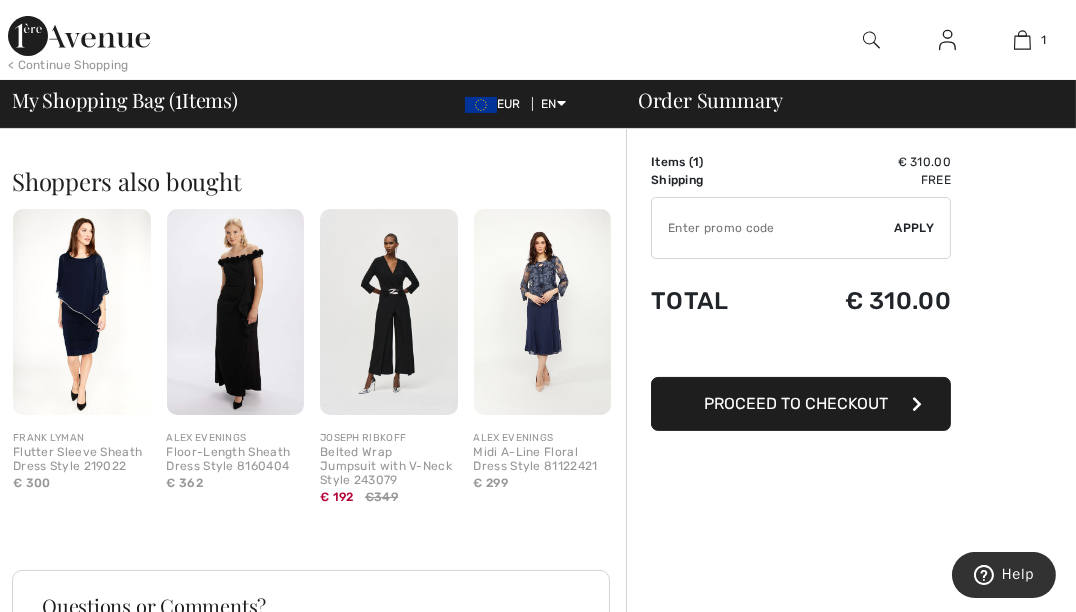 click on "Flutter Sleeve Sheath Dress Style 219022" at bounding box center (82, 460) 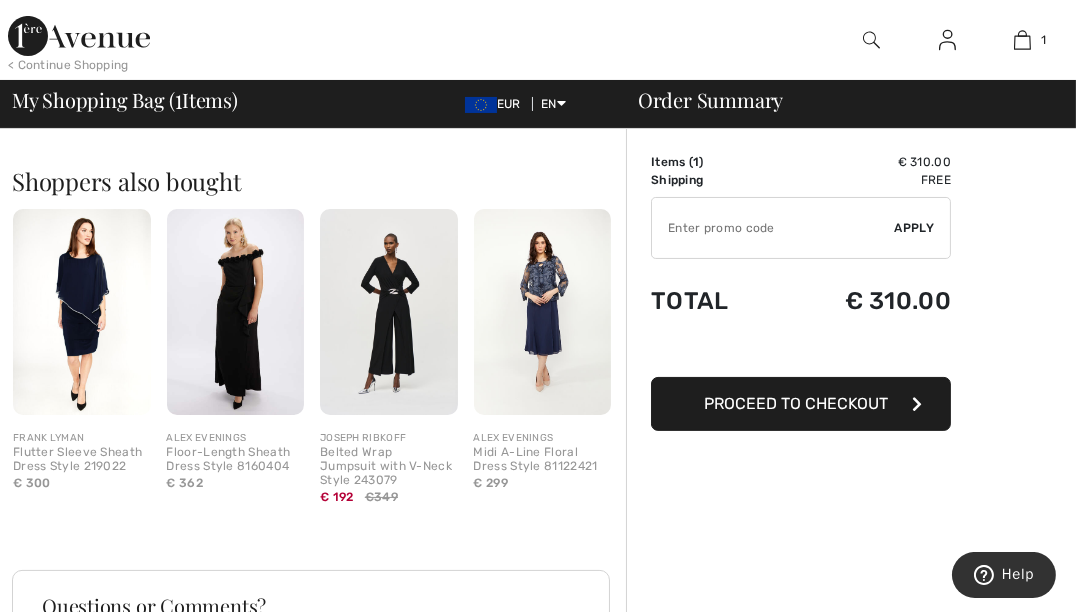 click at bounding box center (82, 312) 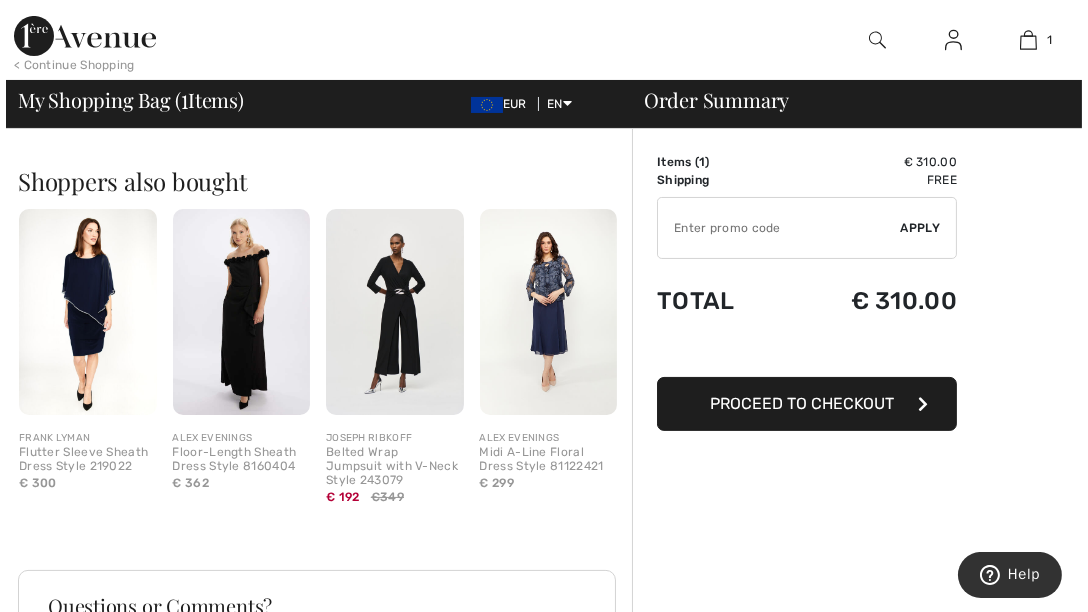 scroll, scrollTop: 316, scrollLeft: 0, axis: vertical 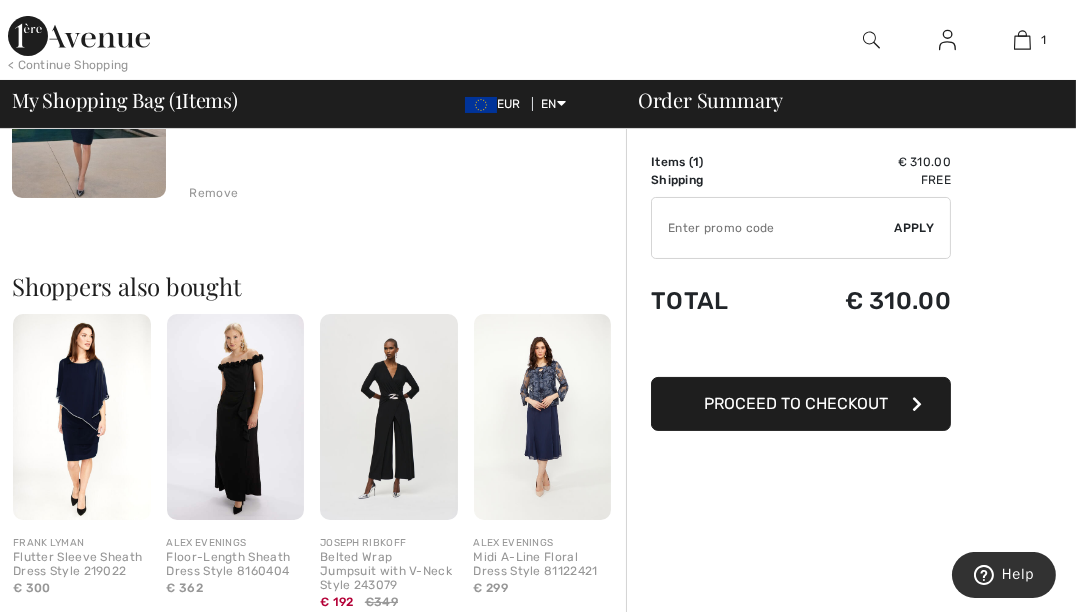 click at bounding box center (871, 40) 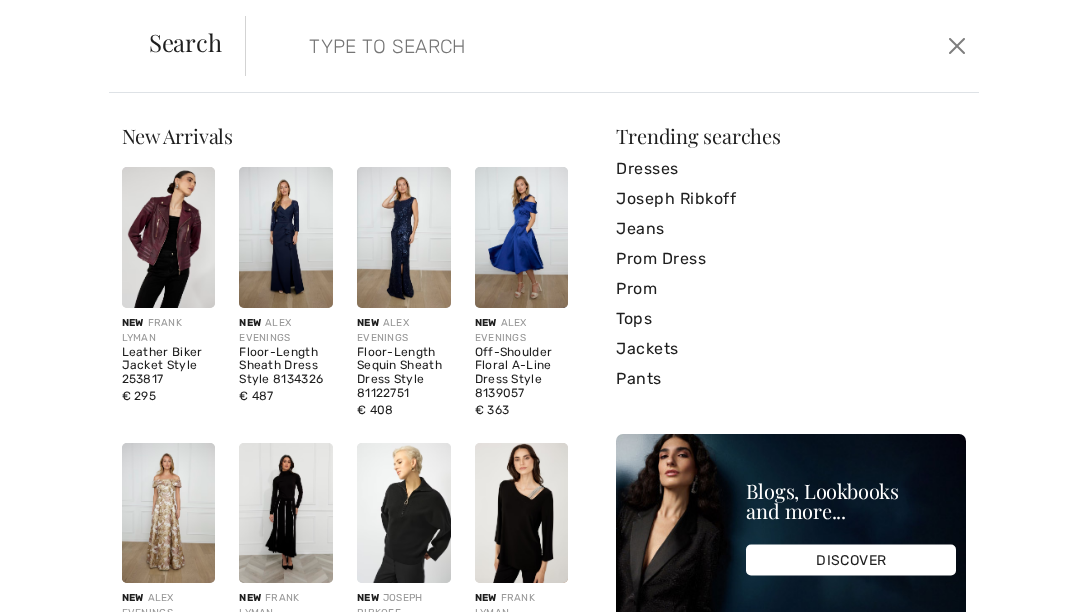 scroll, scrollTop: 0, scrollLeft: 0, axis: both 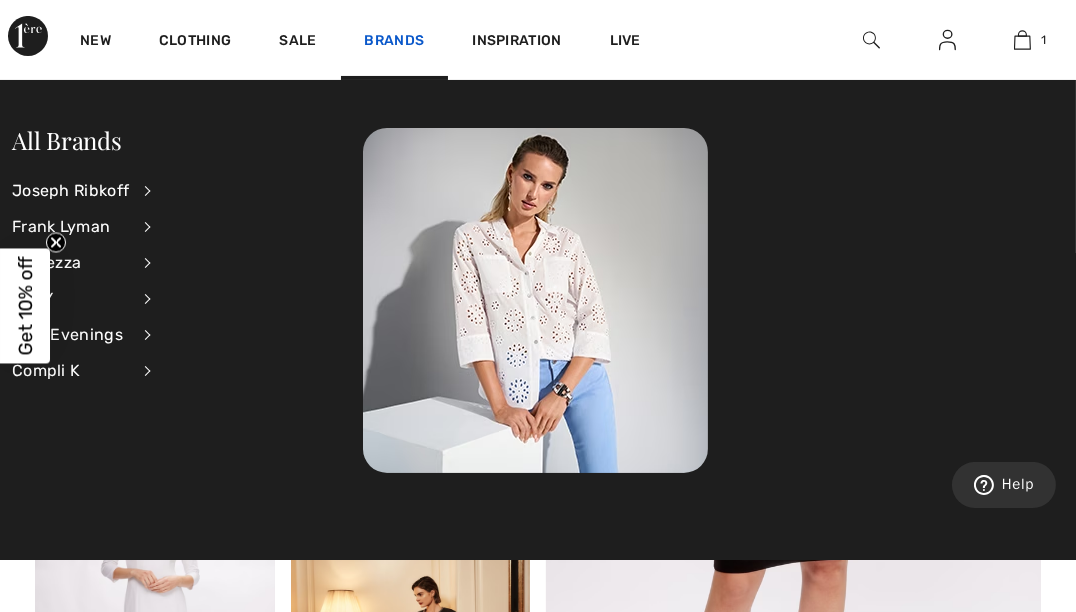 click on "Brands" at bounding box center (395, 42) 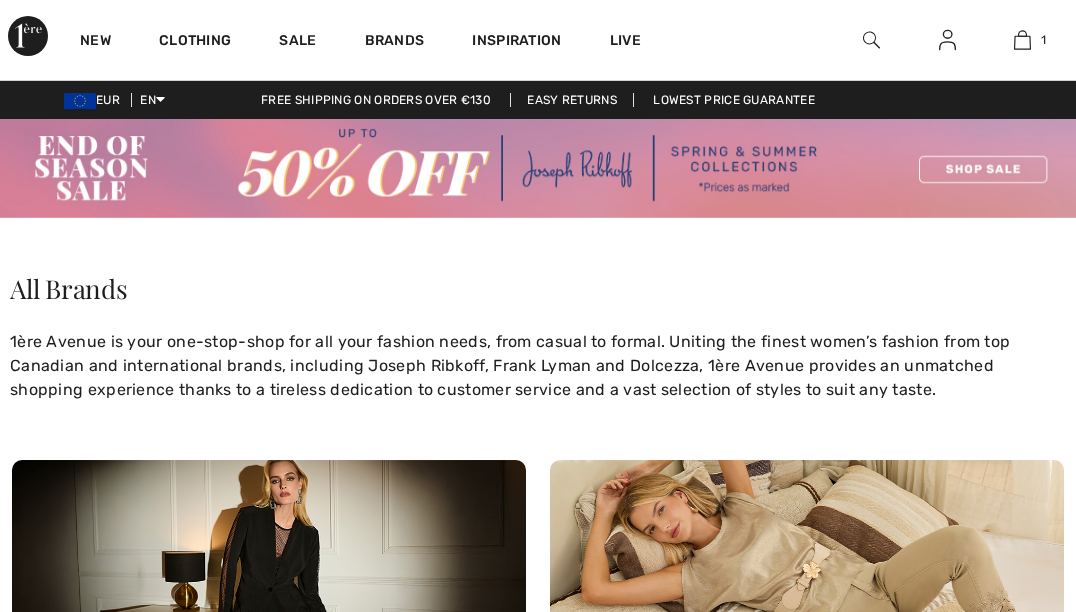scroll, scrollTop: 0, scrollLeft: 0, axis: both 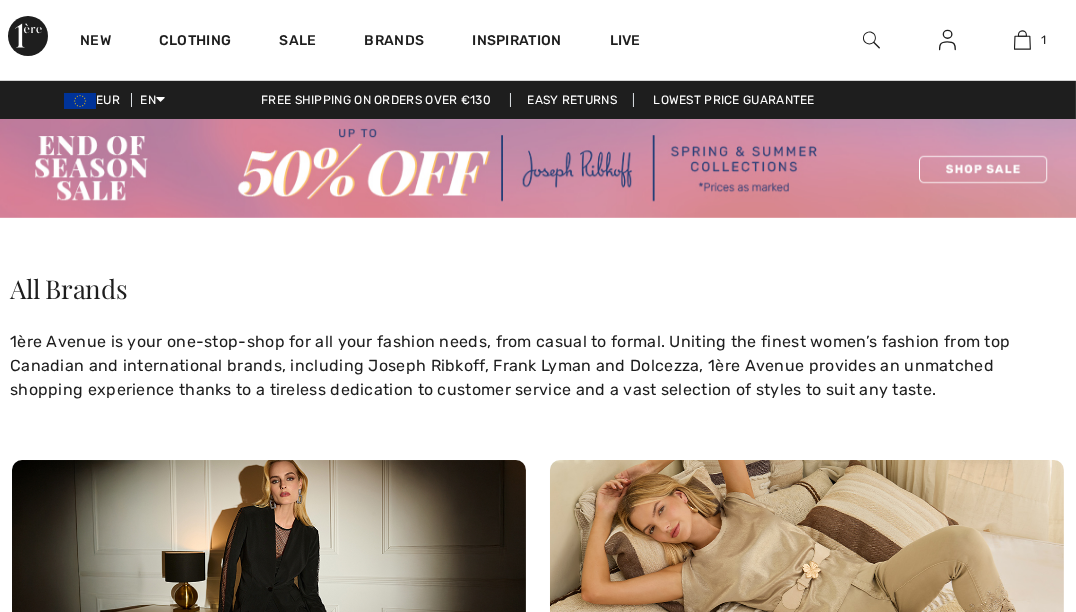 click on "Brands" at bounding box center [395, 42] 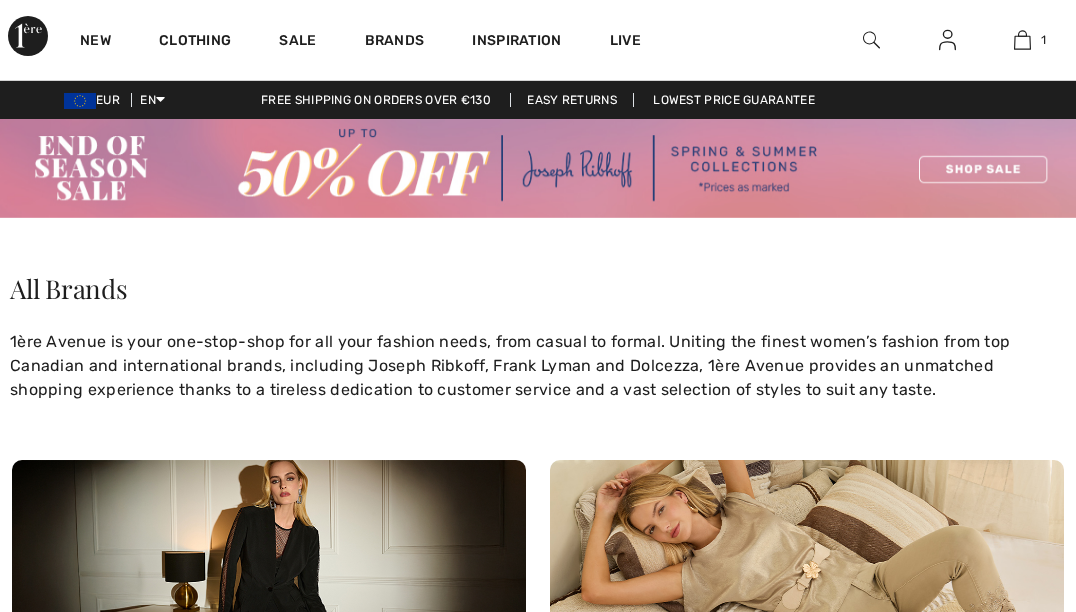 scroll, scrollTop: 0, scrollLeft: 0, axis: both 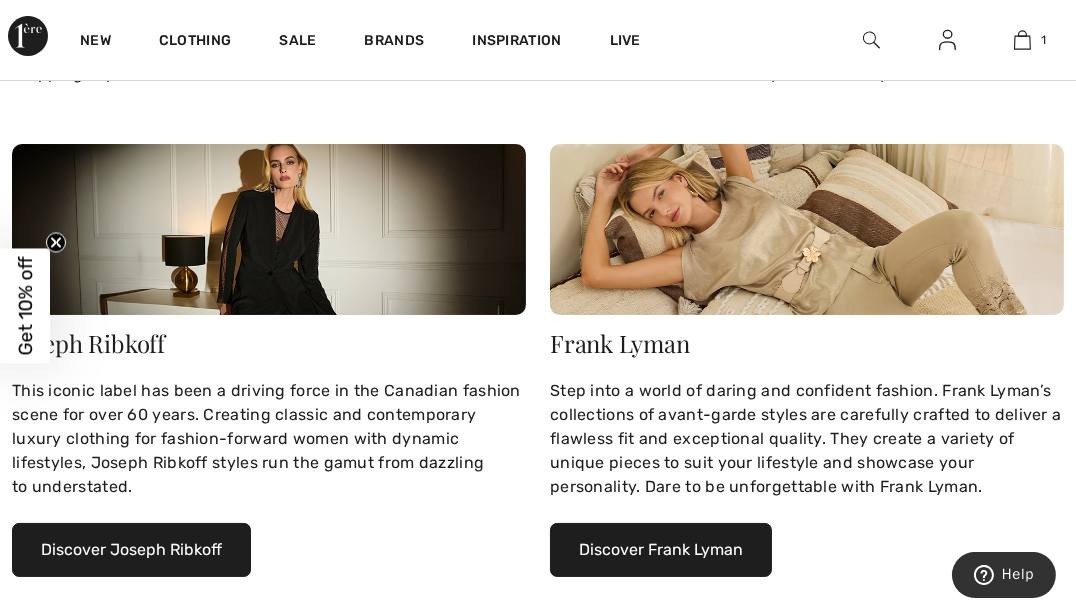 click on "Discover Frank Lyman" at bounding box center [661, 550] 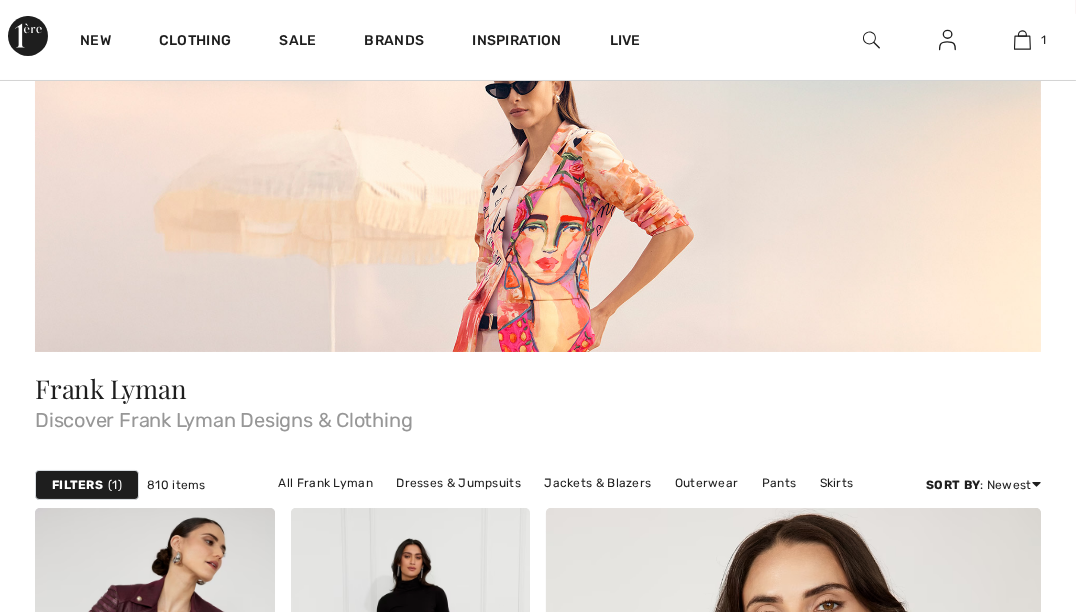 scroll, scrollTop: 210, scrollLeft: 0, axis: vertical 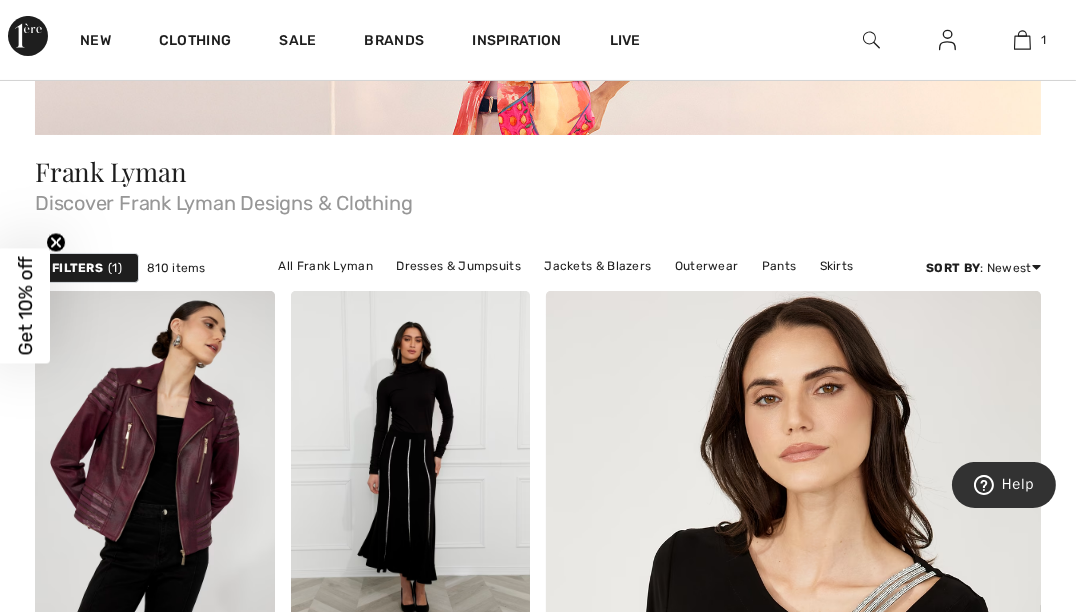 click on "Filters" at bounding box center [77, 268] 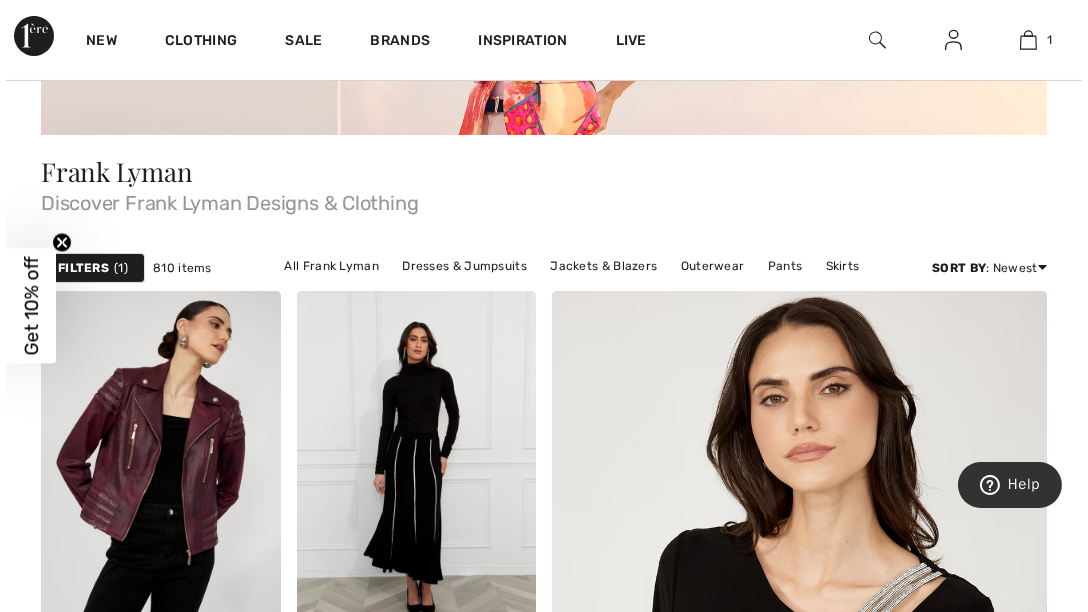 scroll, scrollTop: 422, scrollLeft: 0, axis: vertical 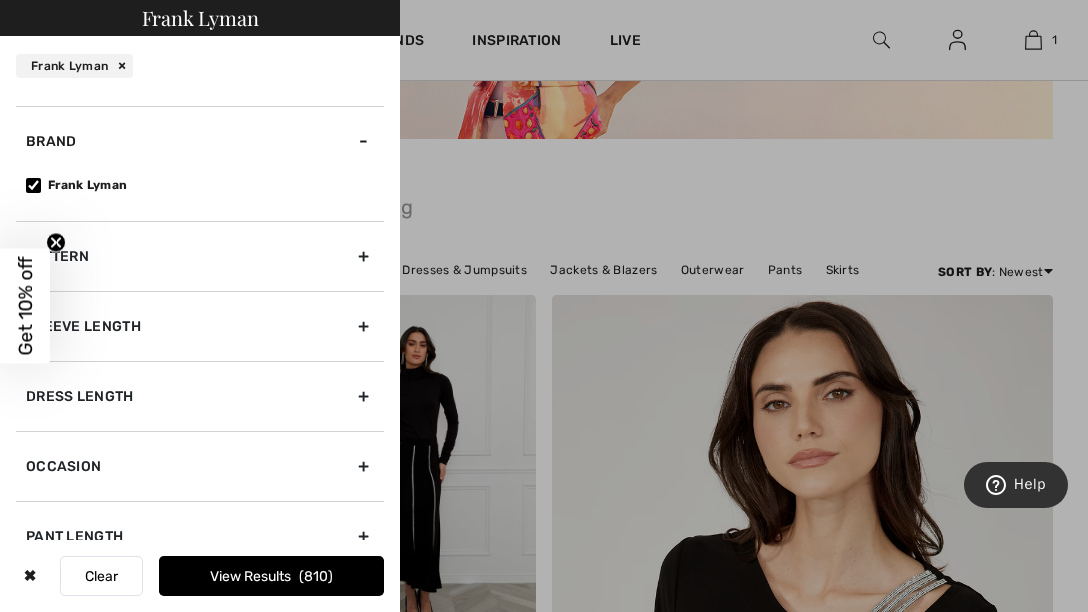 click on "Occasion" at bounding box center [200, 466] 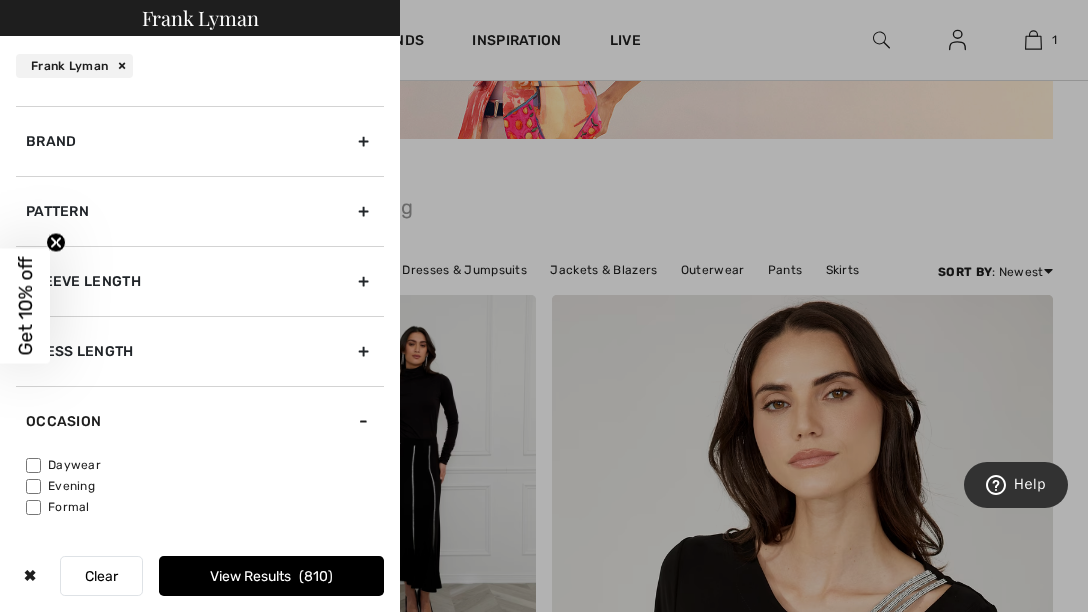 click on "Formal" at bounding box center (205, 507) 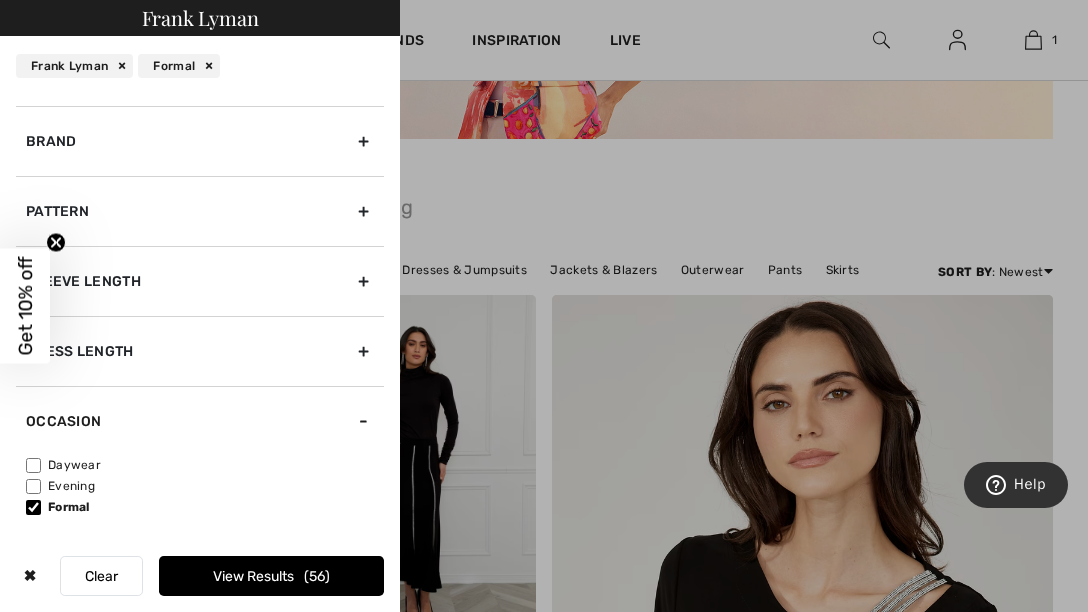 click on "View Results 56" at bounding box center [271, 576] 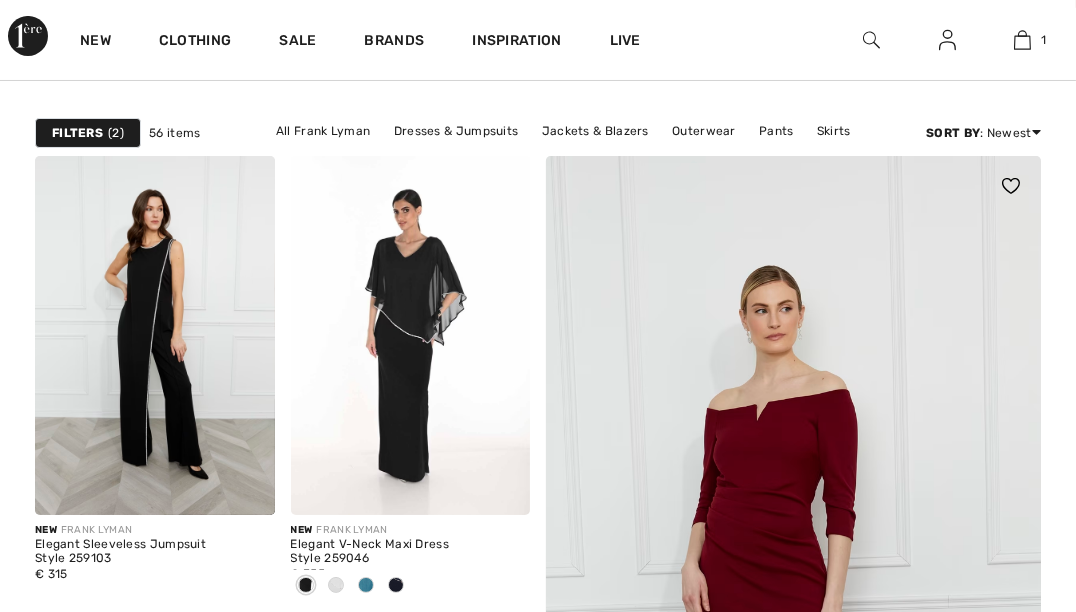scroll, scrollTop: 210, scrollLeft: 0, axis: vertical 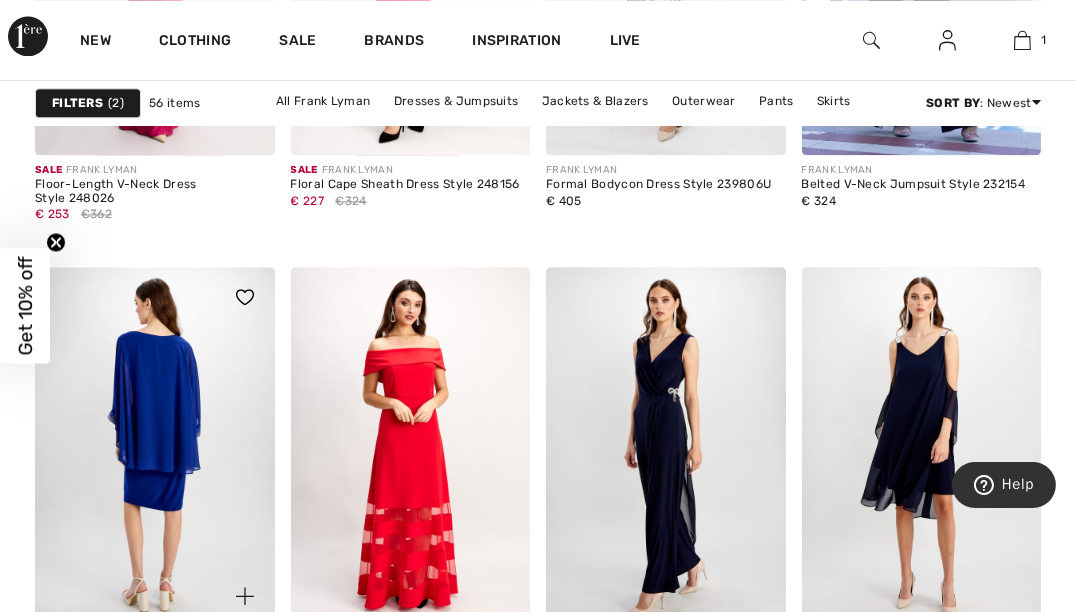 click at bounding box center (155, 446) 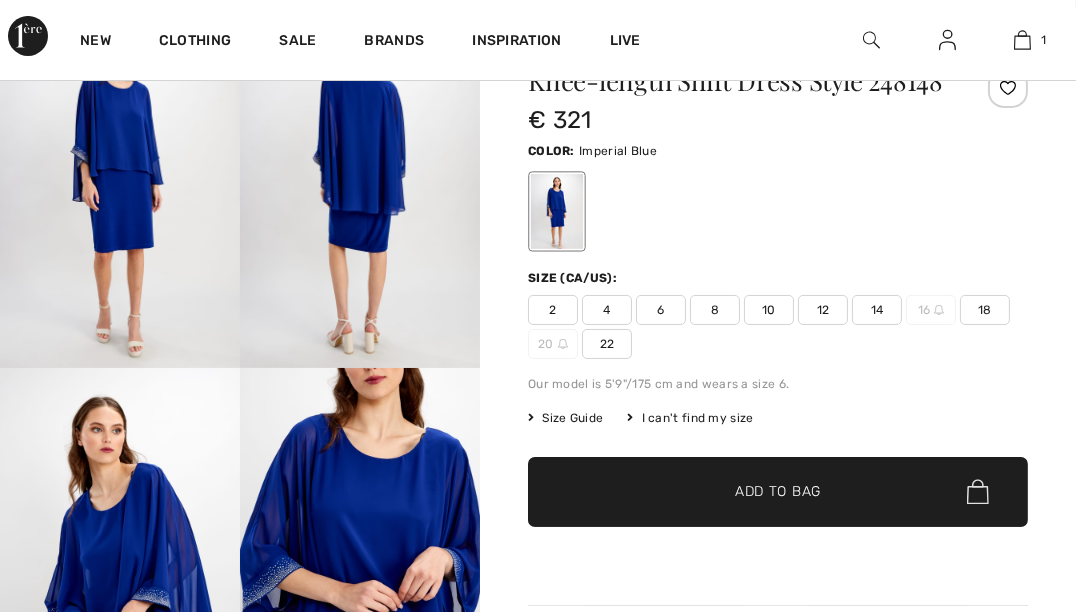 scroll, scrollTop: 102, scrollLeft: 0, axis: vertical 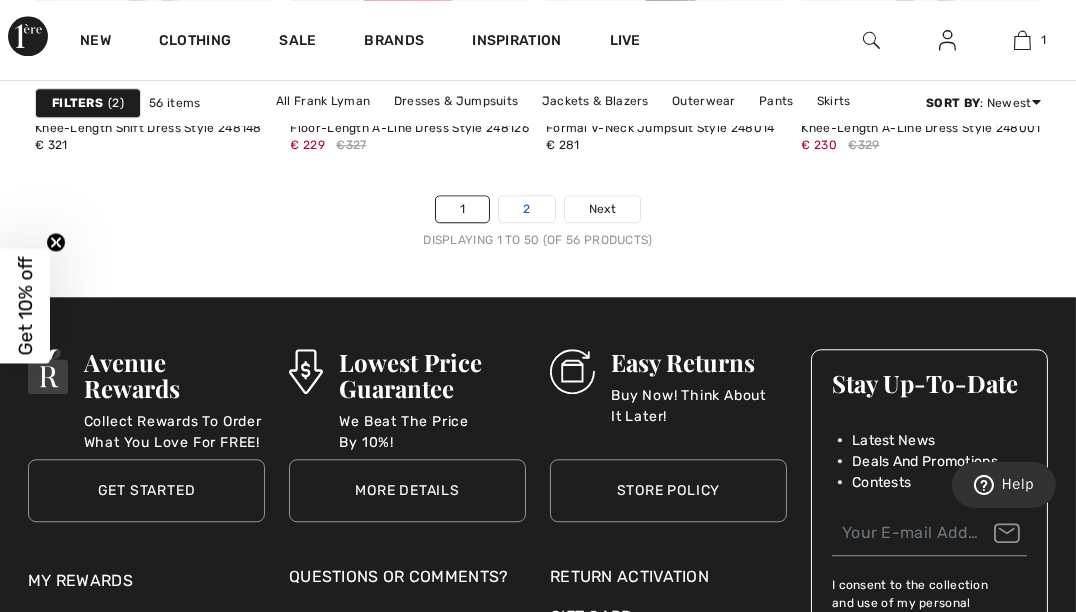 click on "2" at bounding box center [526, 209] 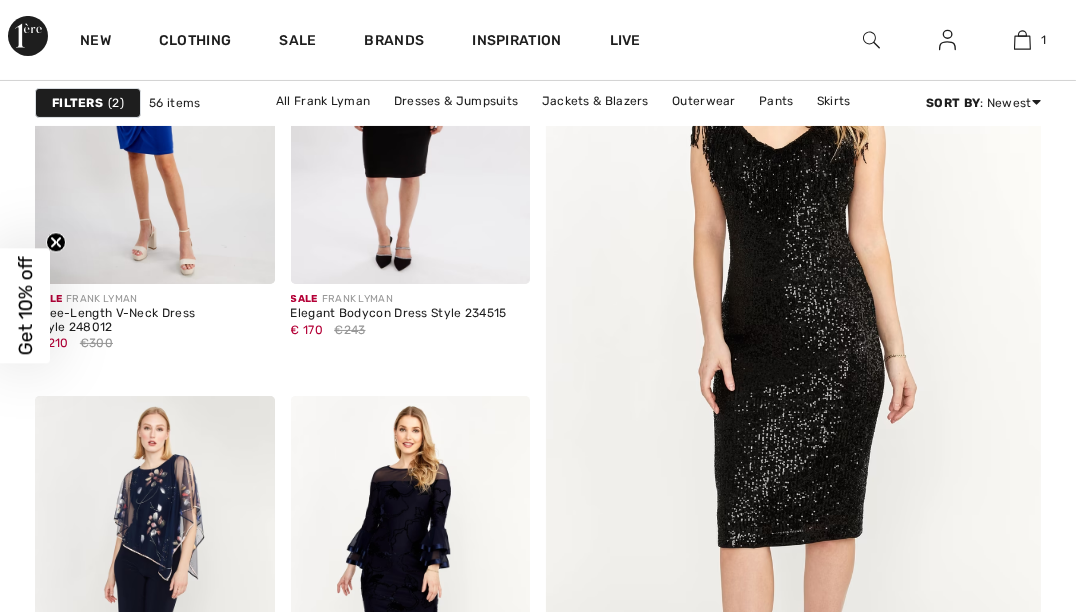 scroll, scrollTop: 737, scrollLeft: 0, axis: vertical 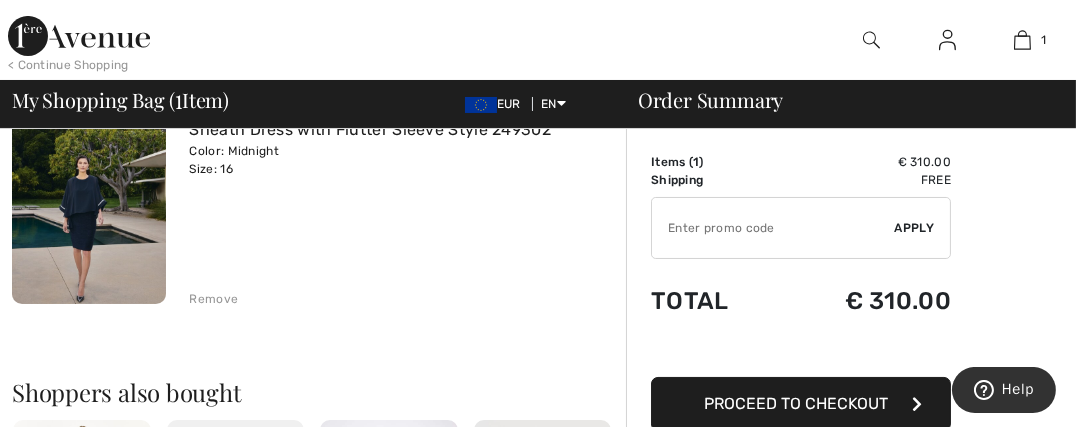 click on "Remove" at bounding box center (214, 299) 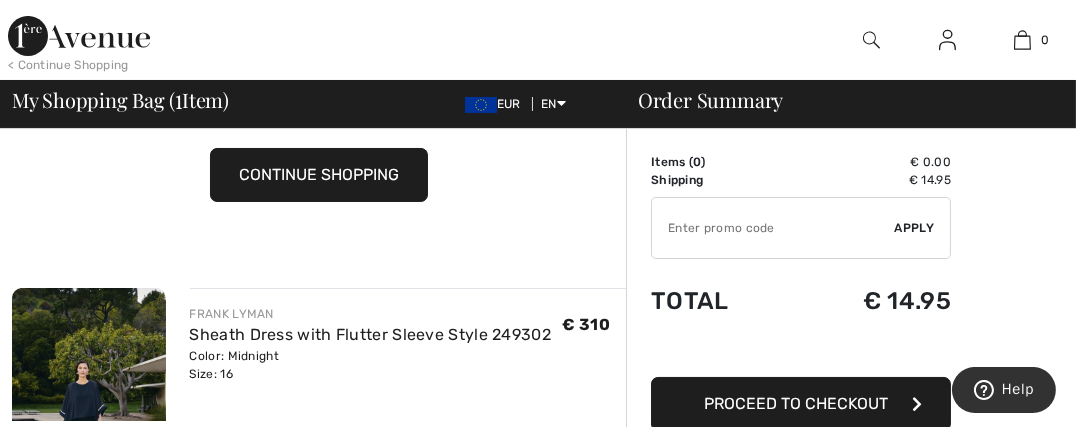 scroll, scrollTop: 216, scrollLeft: 0, axis: vertical 